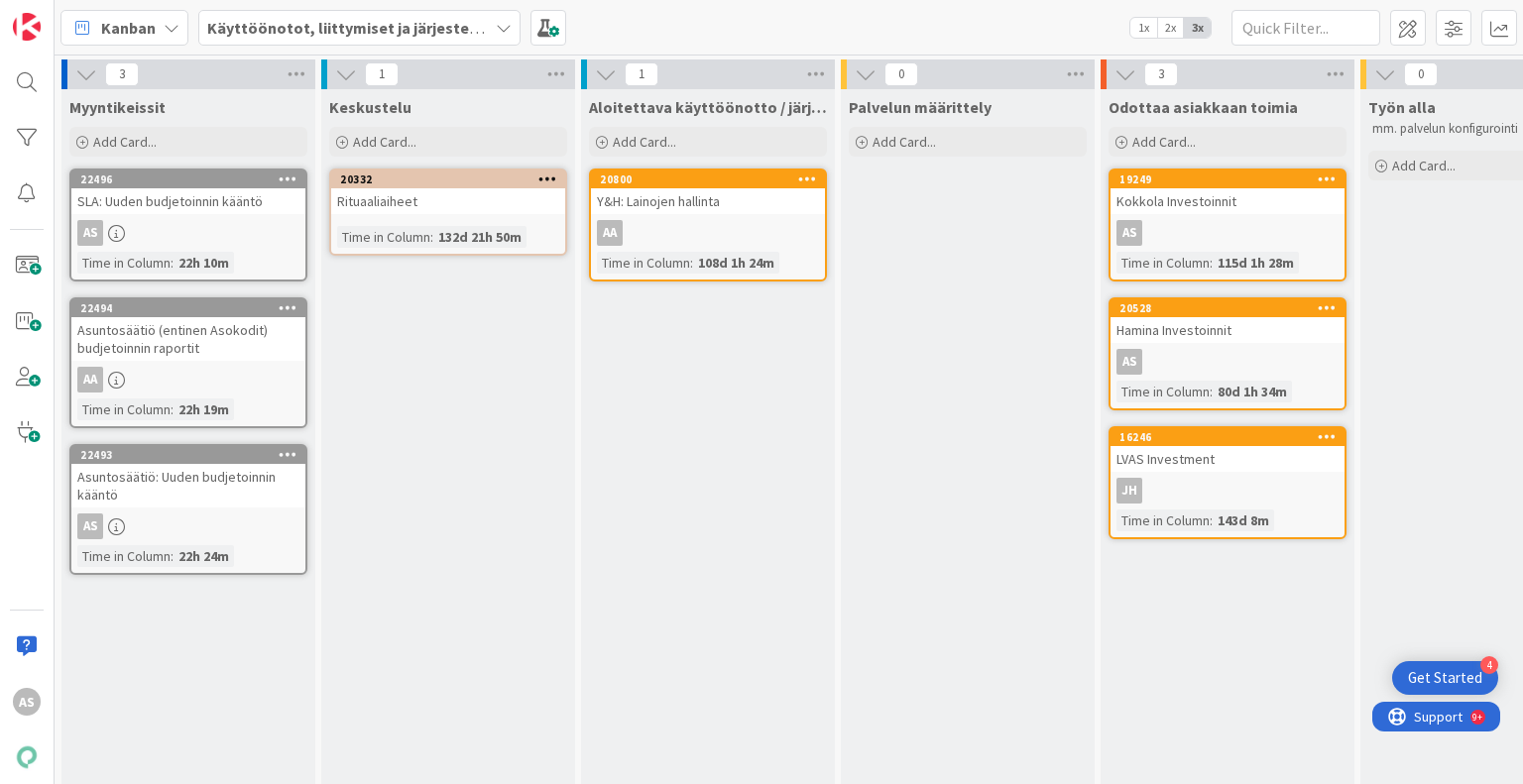 scroll, scrollTop: 0, scrollLeft: 0, axis: both 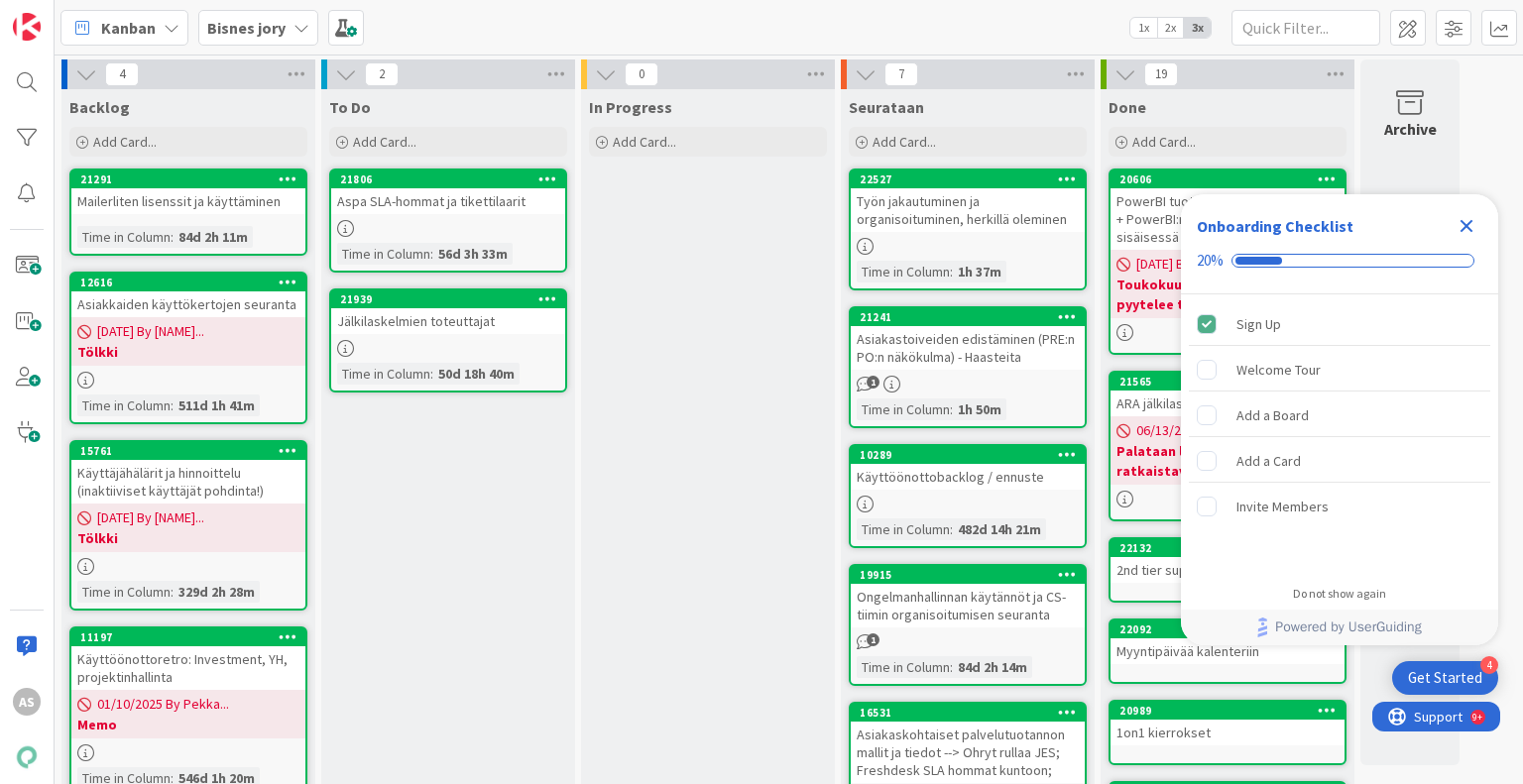click 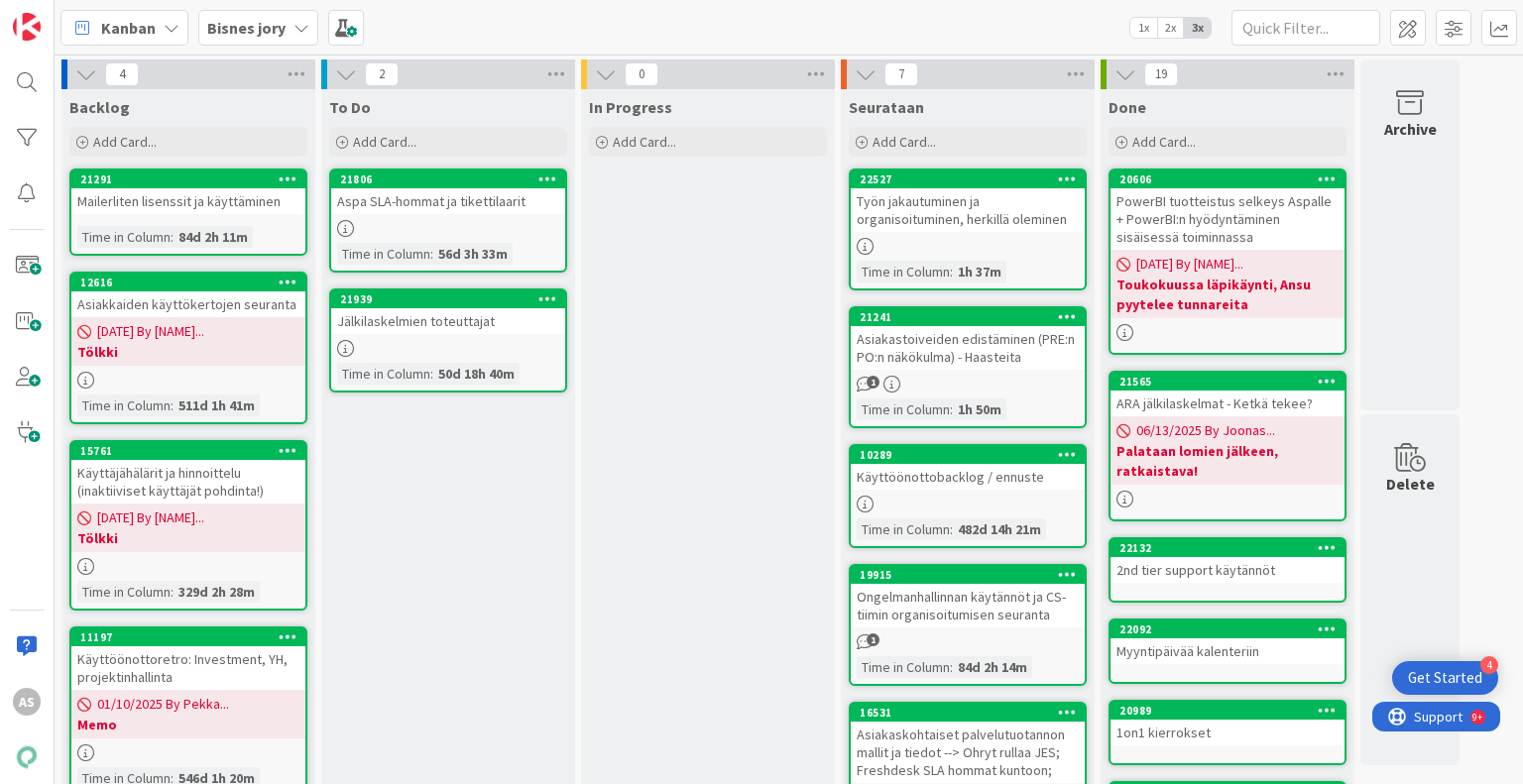 scroll, scrollTop: 0, scrollLeft: 0, axis: both 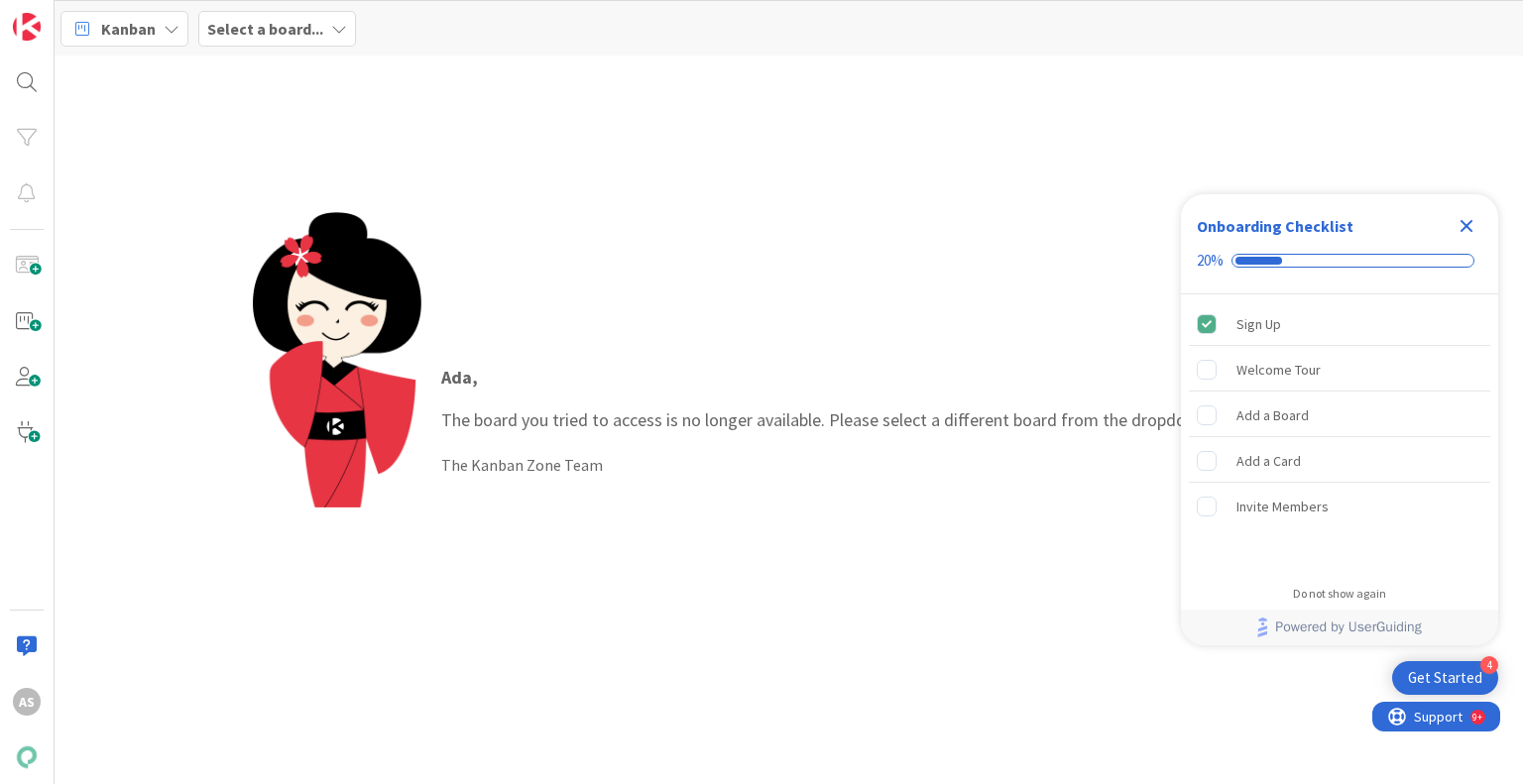 click on "[FIRST] ,  The board you tried to access is no longer available. Please select a different board from the dropdown menu above. The Kanban Zone Team" at bounding box center (874, 420) 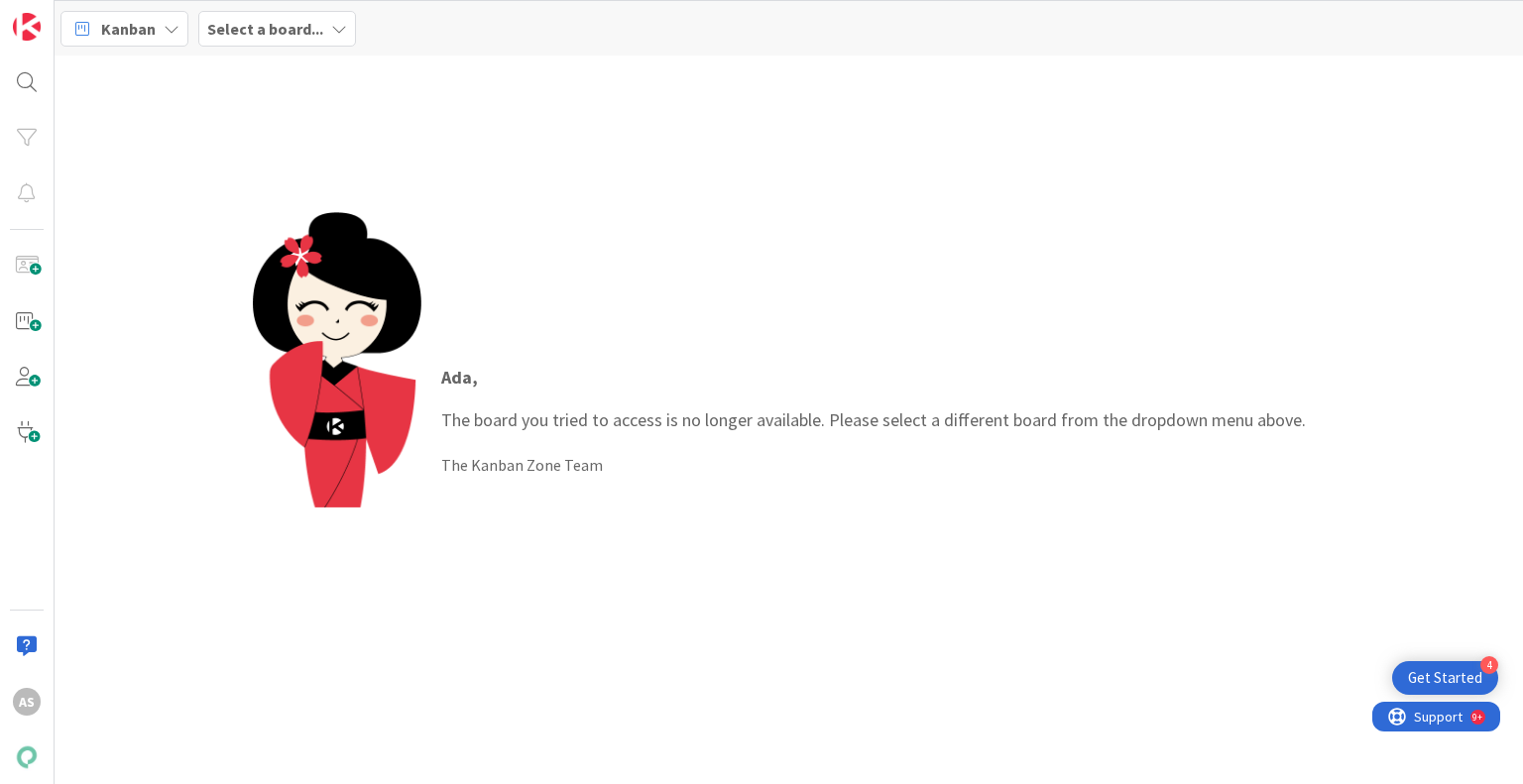 scroll, scrollTop: 0, scrollLeft: 0, axis: both 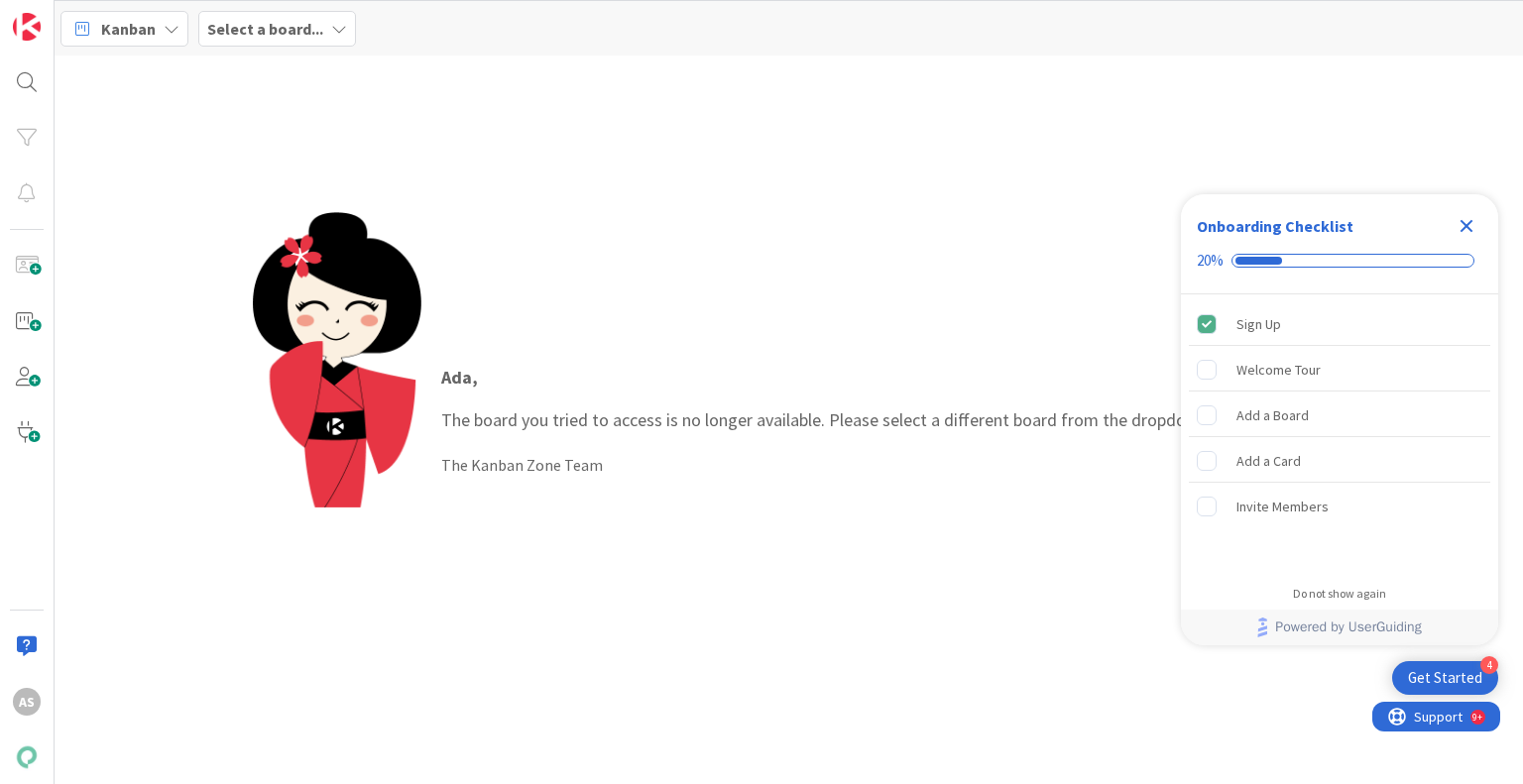 click 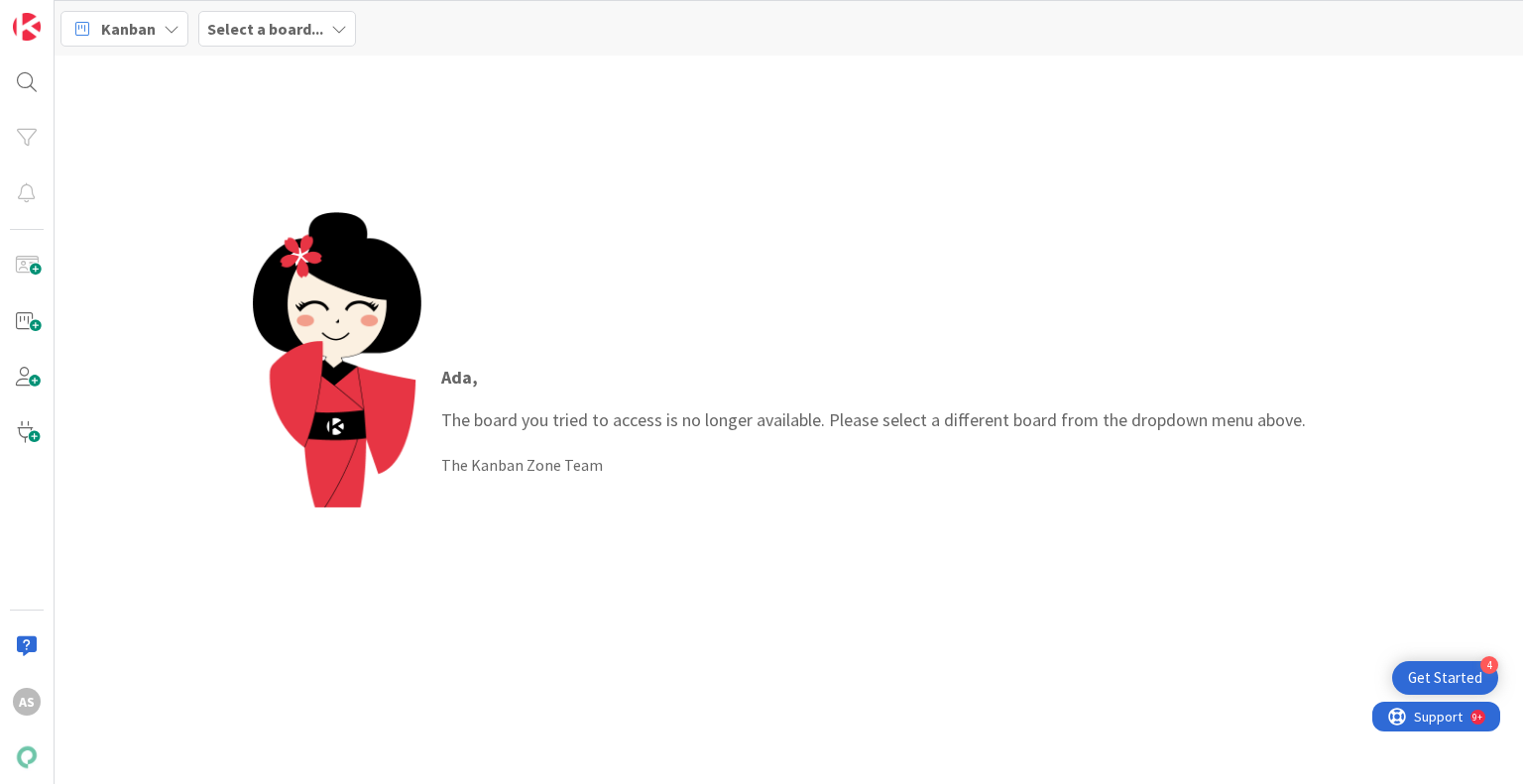 scroll, scrollTop: 0, scrollLeft: 0, axis: both 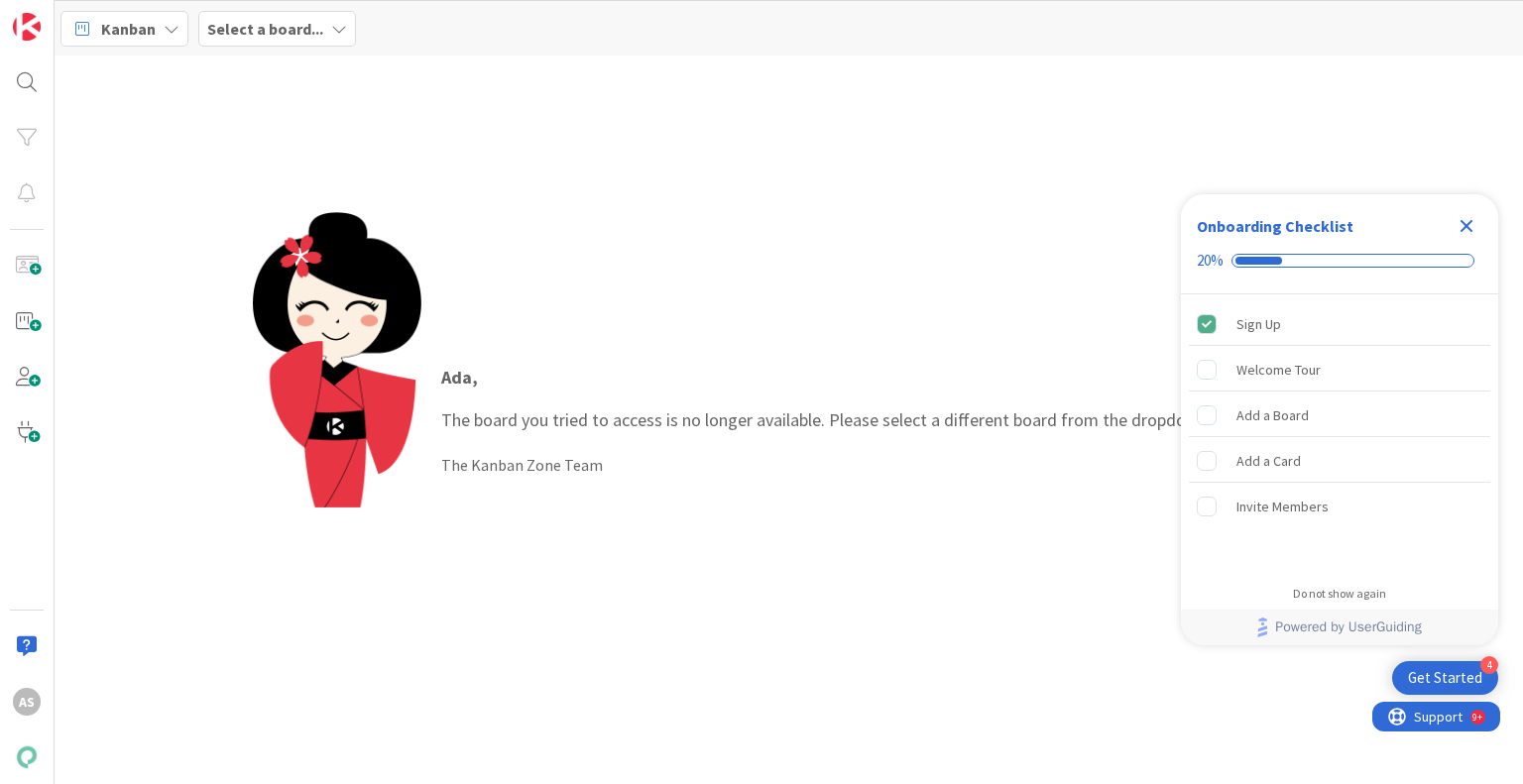 click 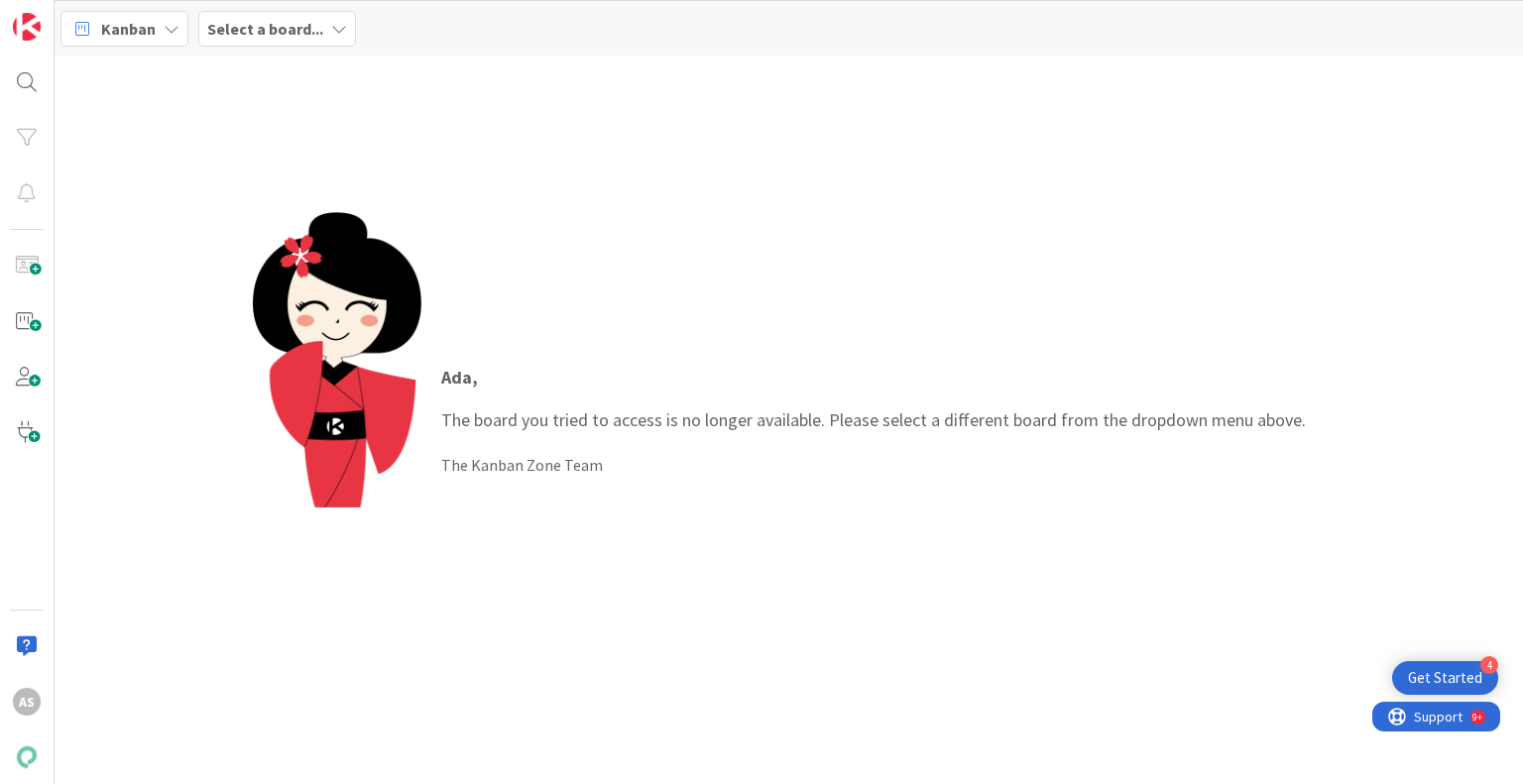 scroll, scrollTop: 0, scrollLeft: 0, axis: both 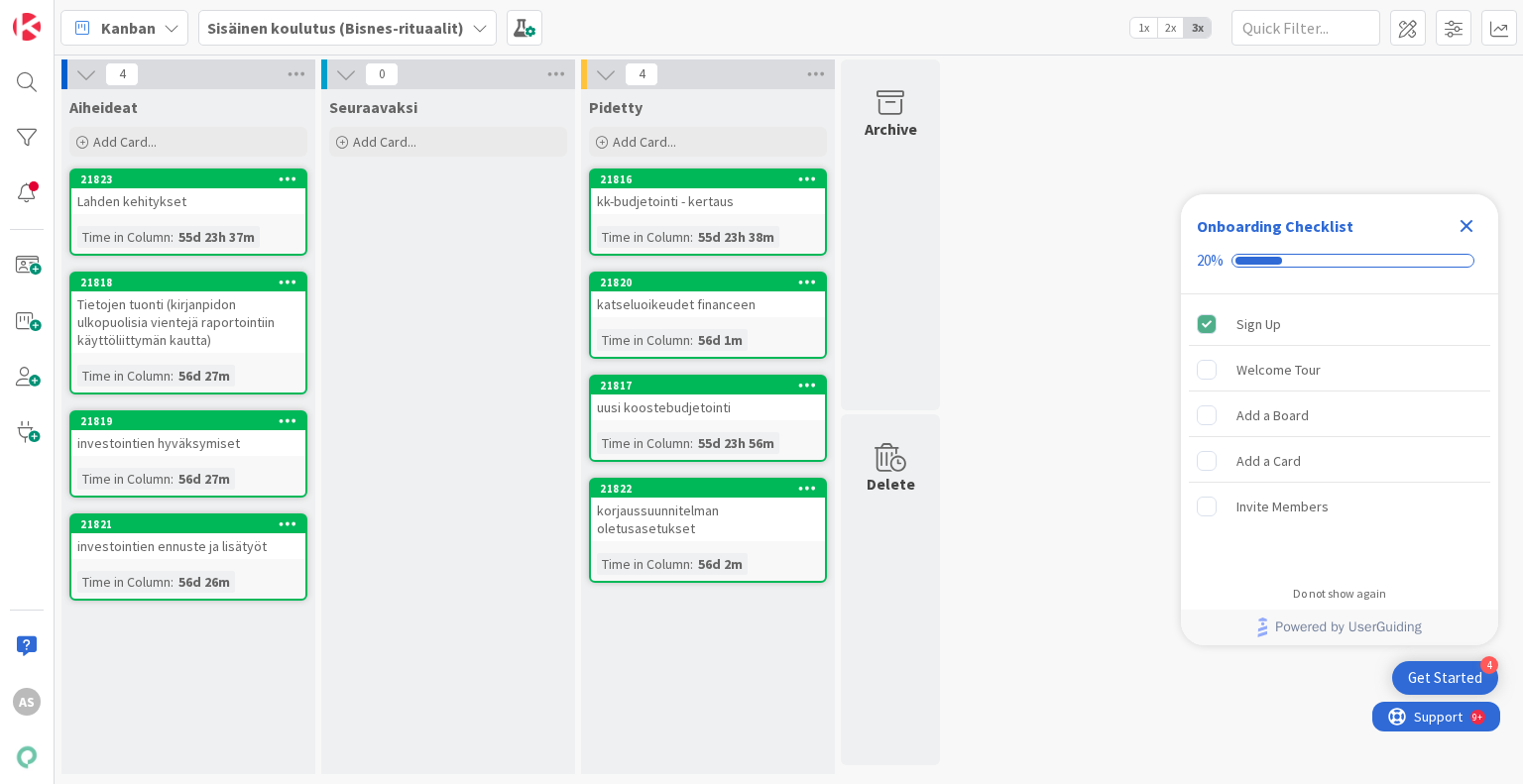 click 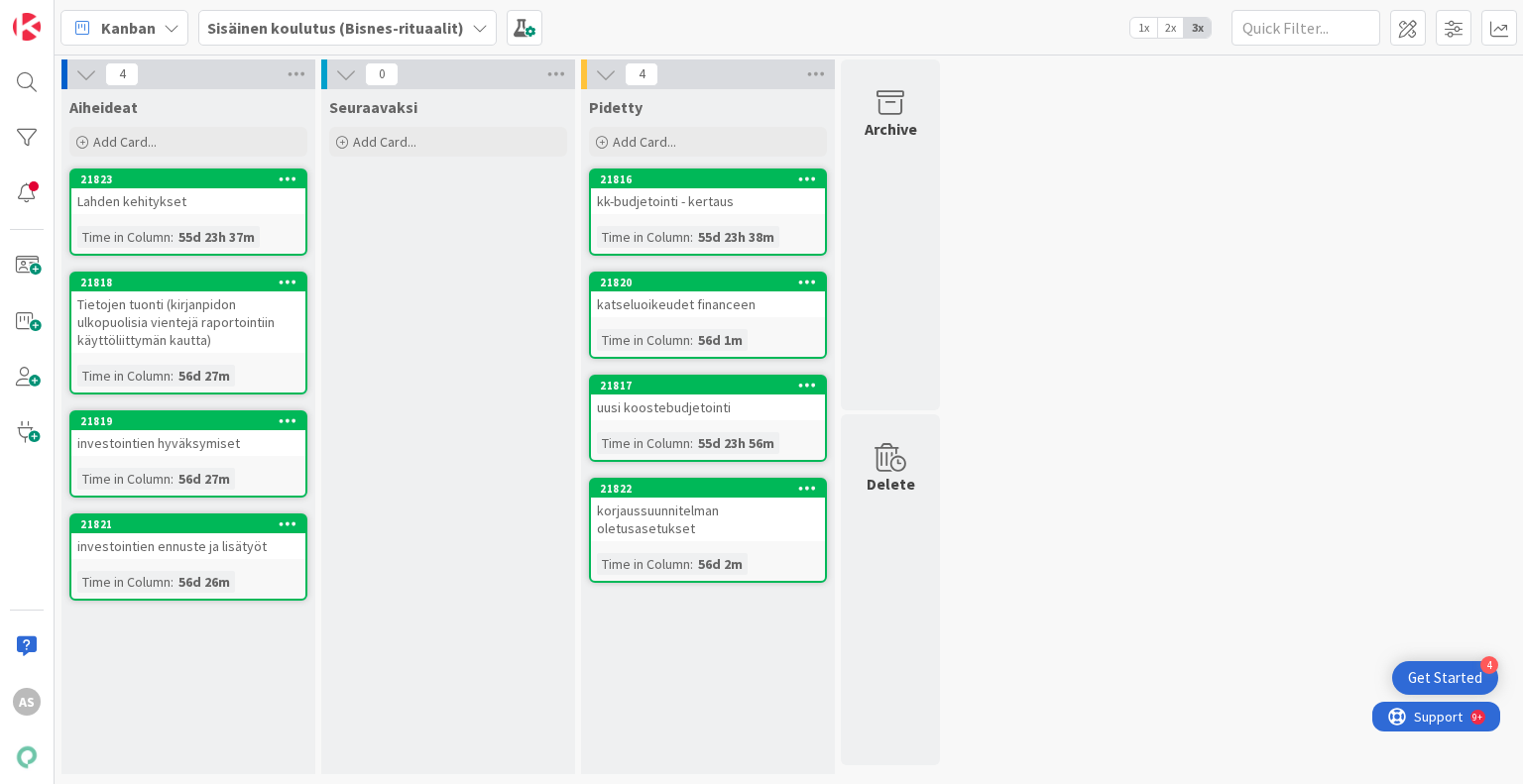 scroll, scrollTop: 0, scrollLeft: 0, axis: both 